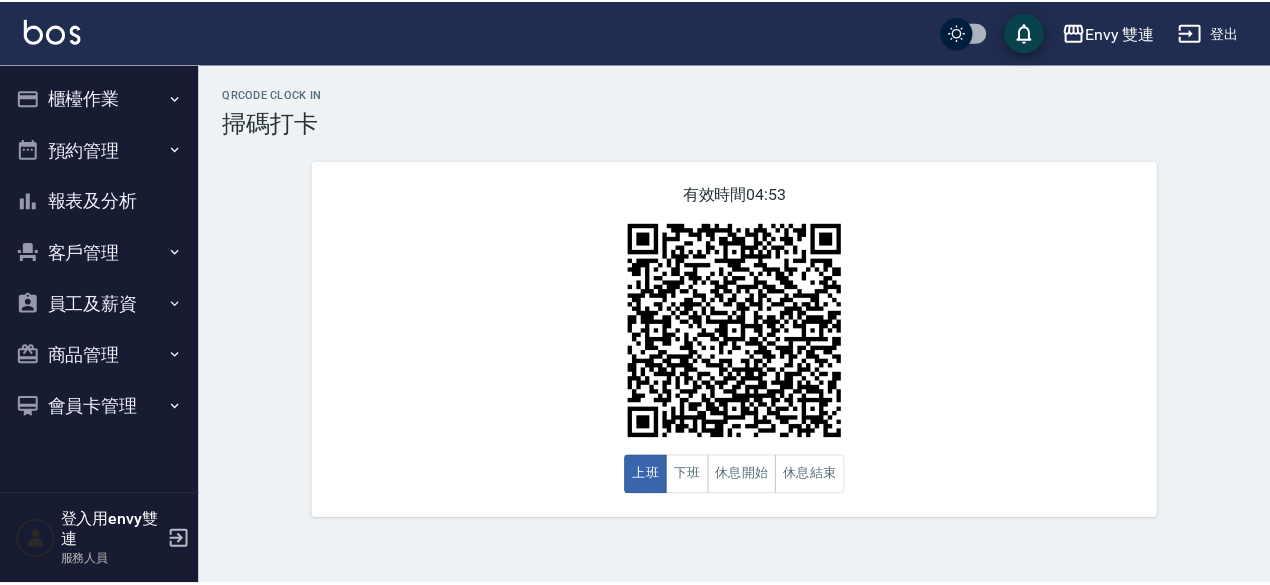 scroll, scrollTop: 0, scrollLeft: 0, axis: both 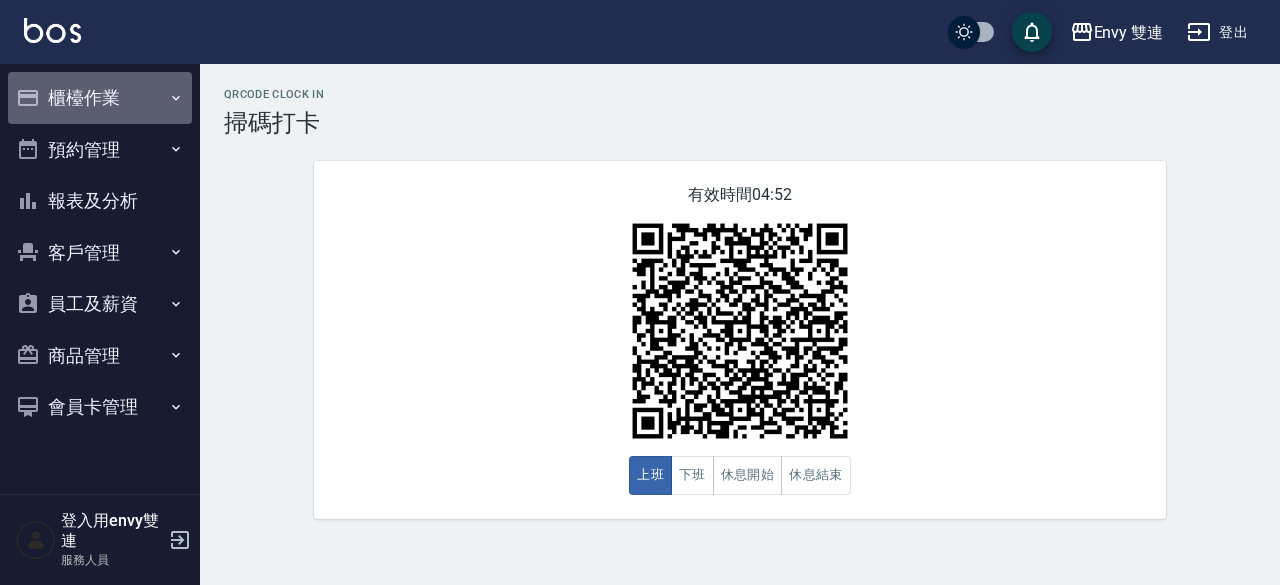 click on "櫃檯作業" at bounding box center (100, 98) 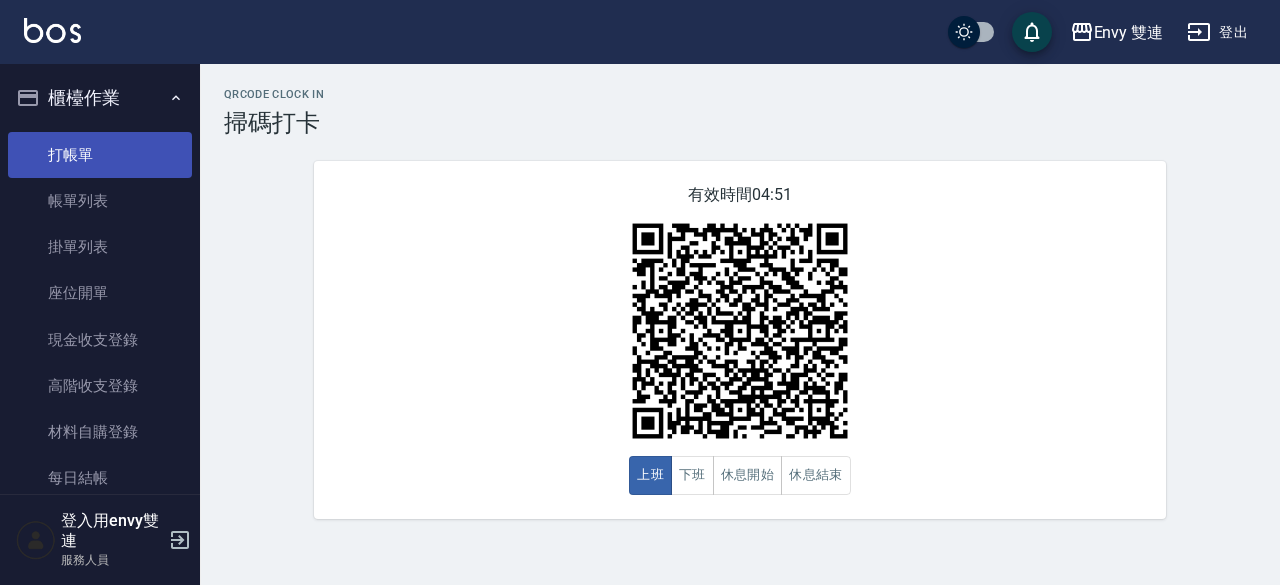 drag, startPoint x: 102, startPoint y: 129, endPoint x: 100, endPoint y: 144, distance: 15.132746 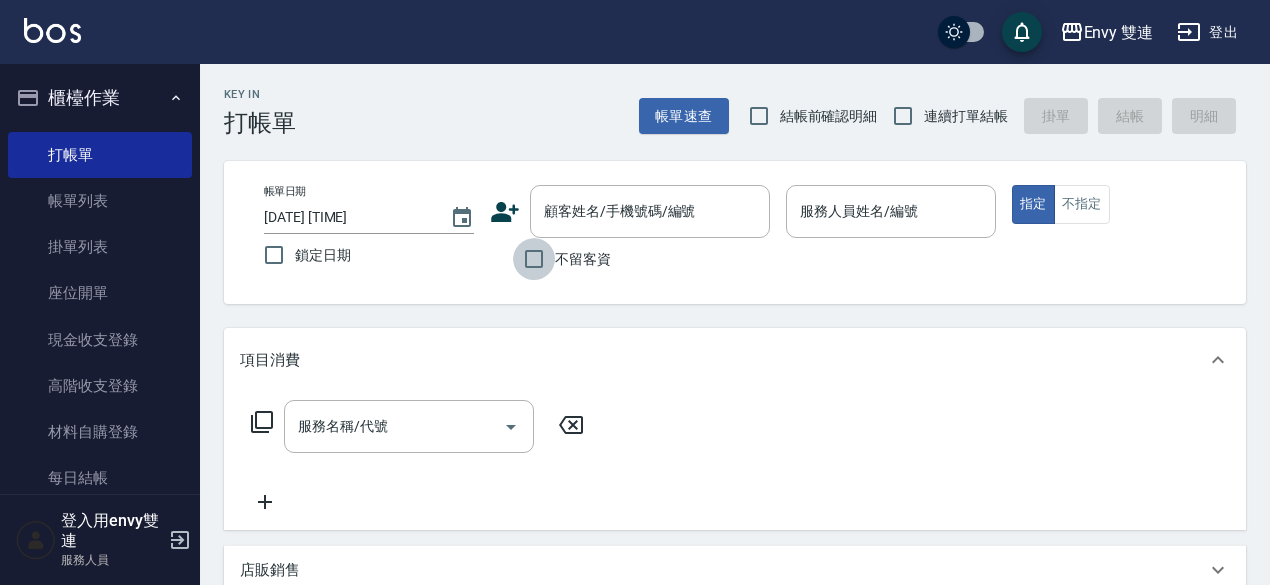 click on "不留客資" at bounding box center (534, 259) 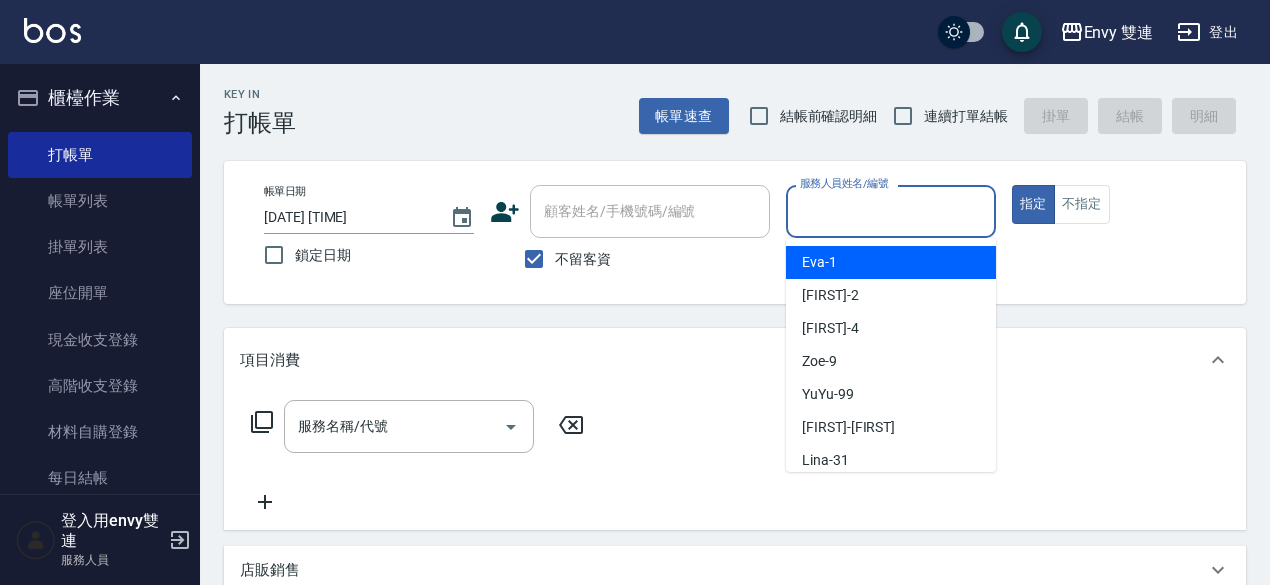 type on "Eva-1" 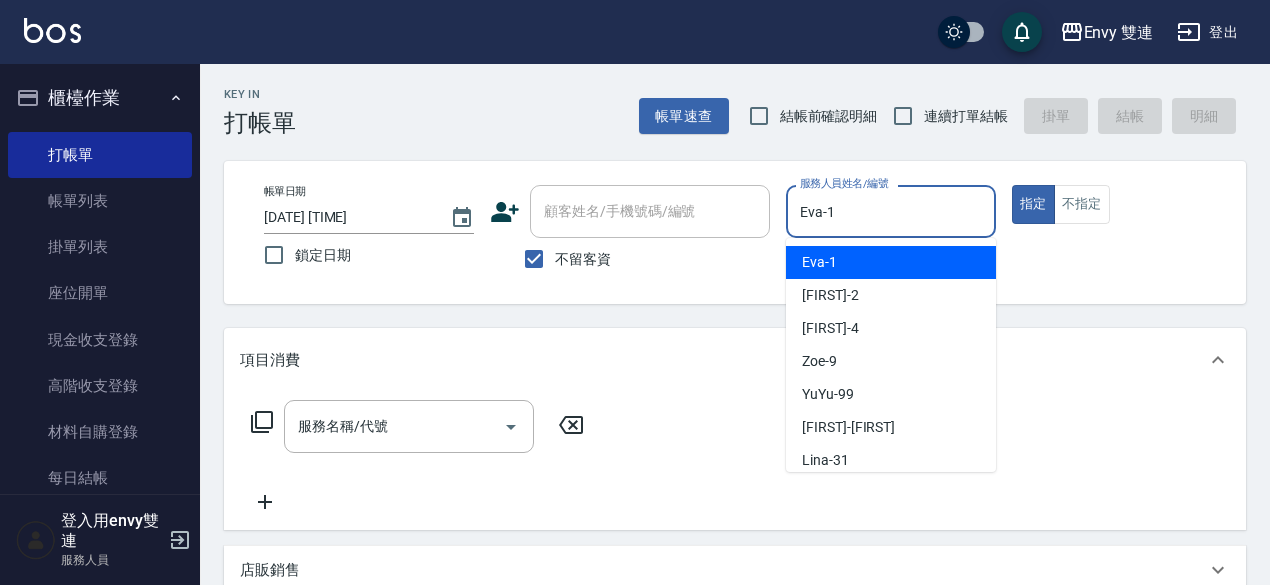 type on "true" 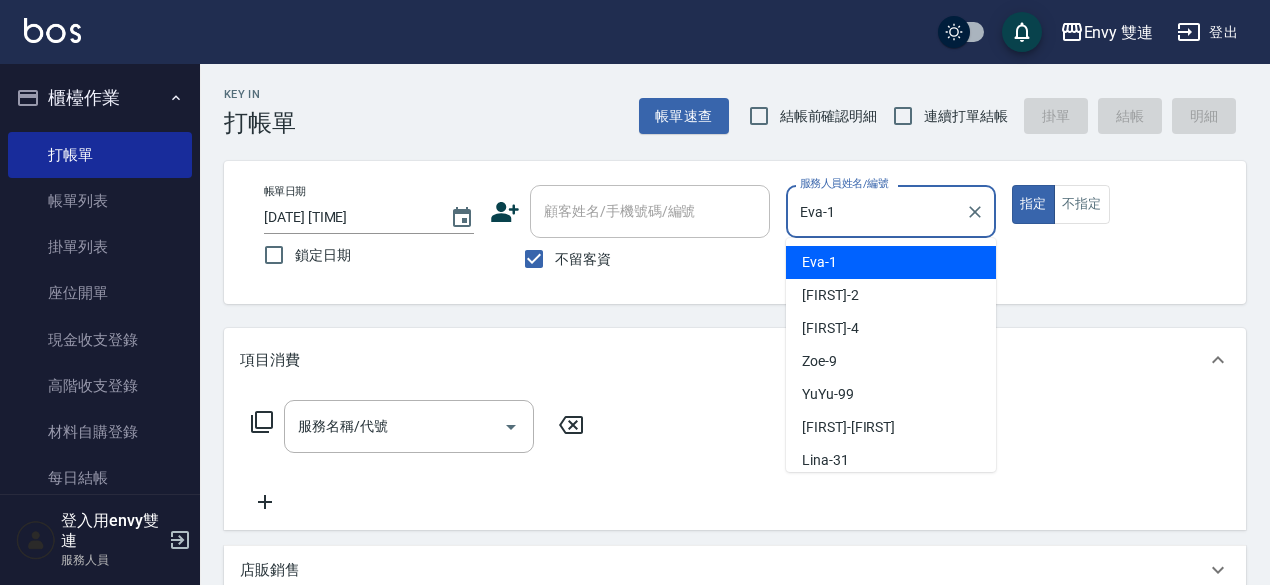 click on "Eva-1" at bounding box center [876, 211] 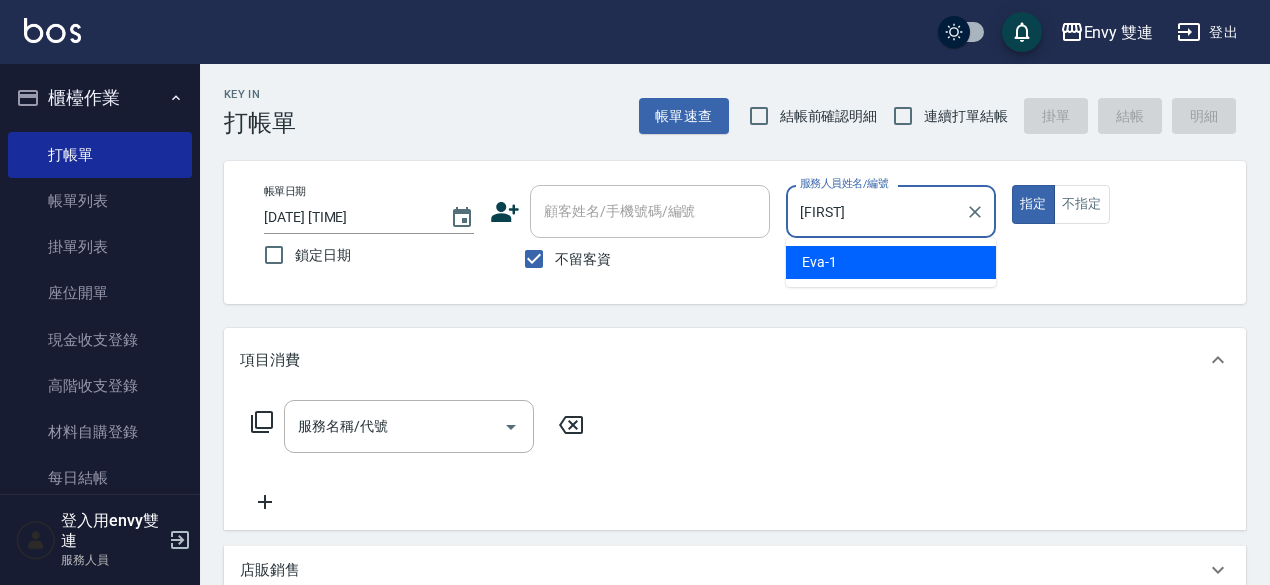 type on "E" 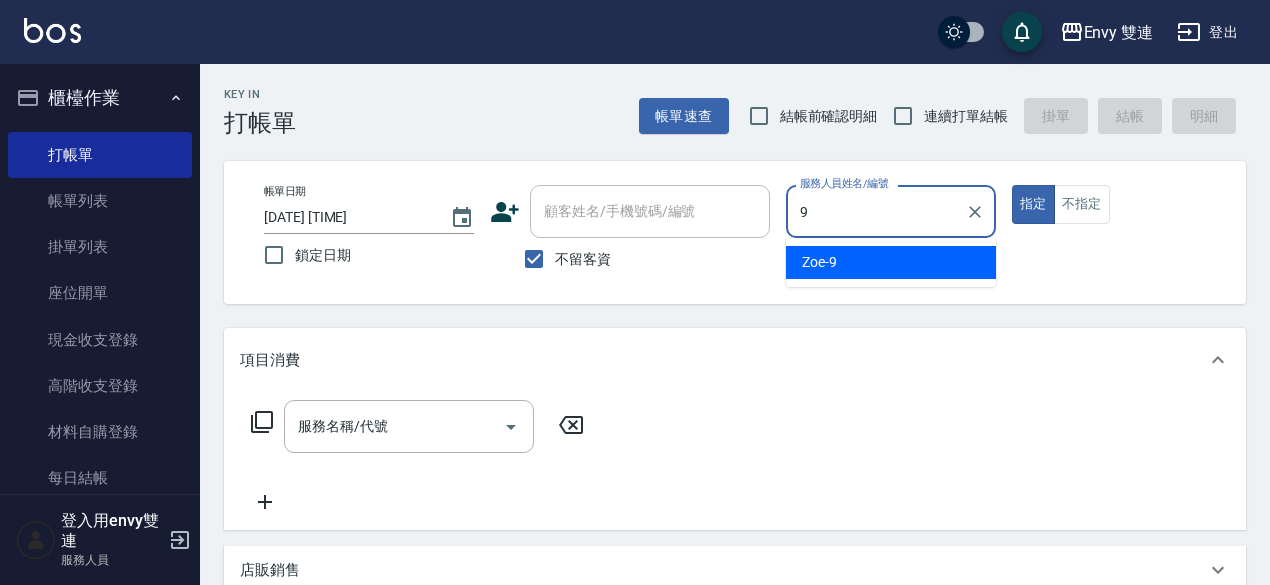 type on "[FIRST]-9" 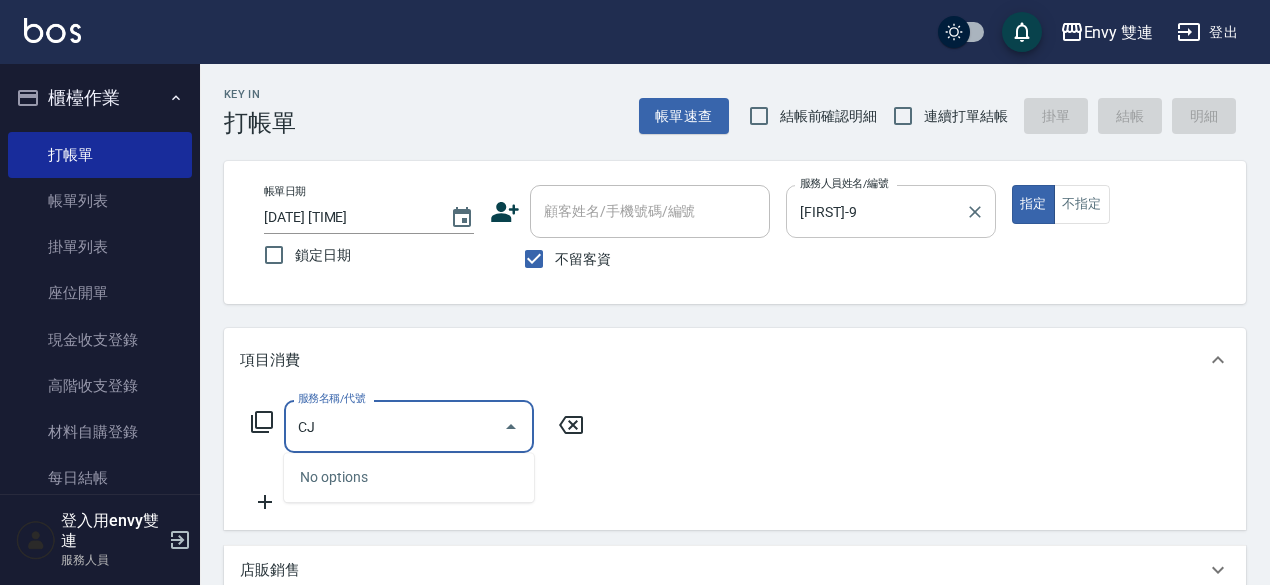 type on "C" 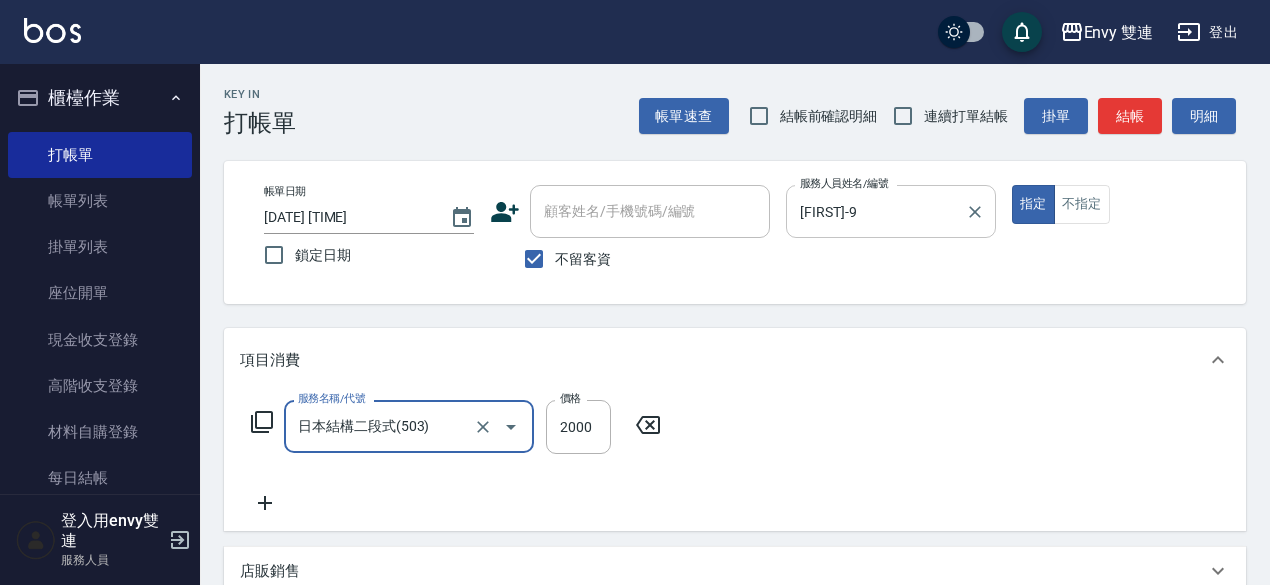 type on "日本結構二段式(503)" 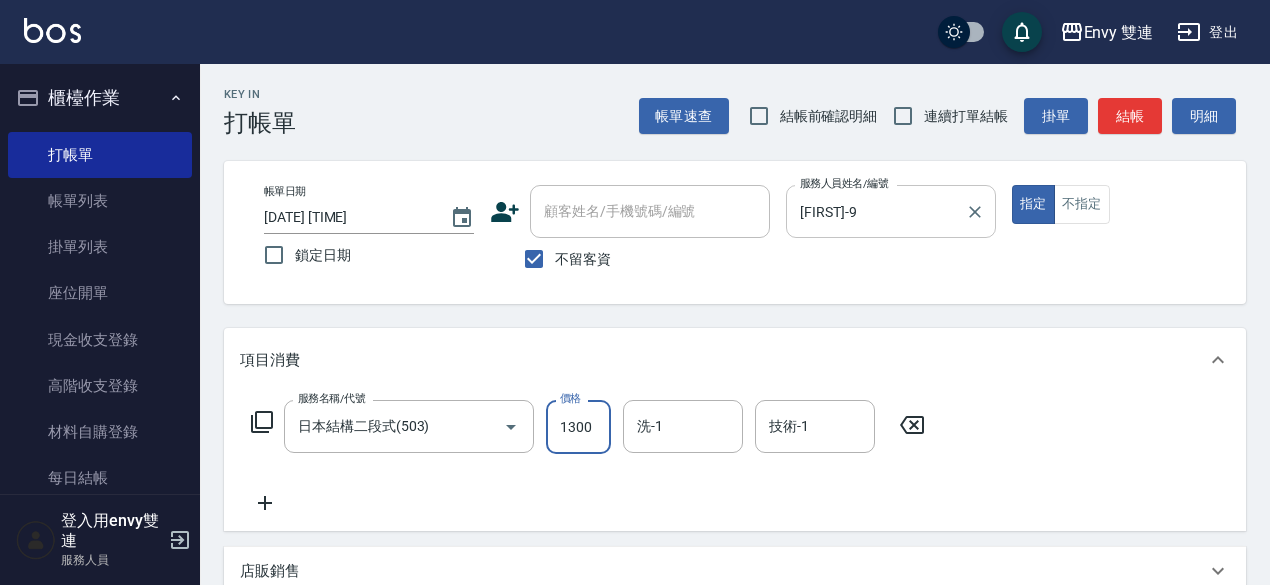 scroll, scrollTop: 2, scrollLeft: 0, axis: vertical 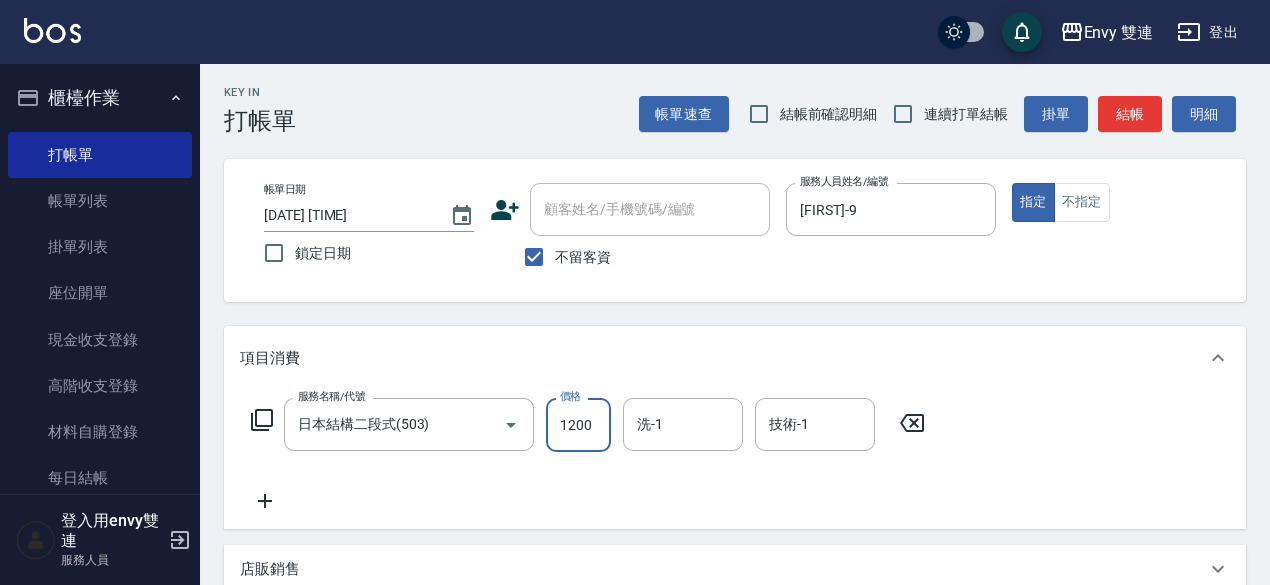 type on "1200" 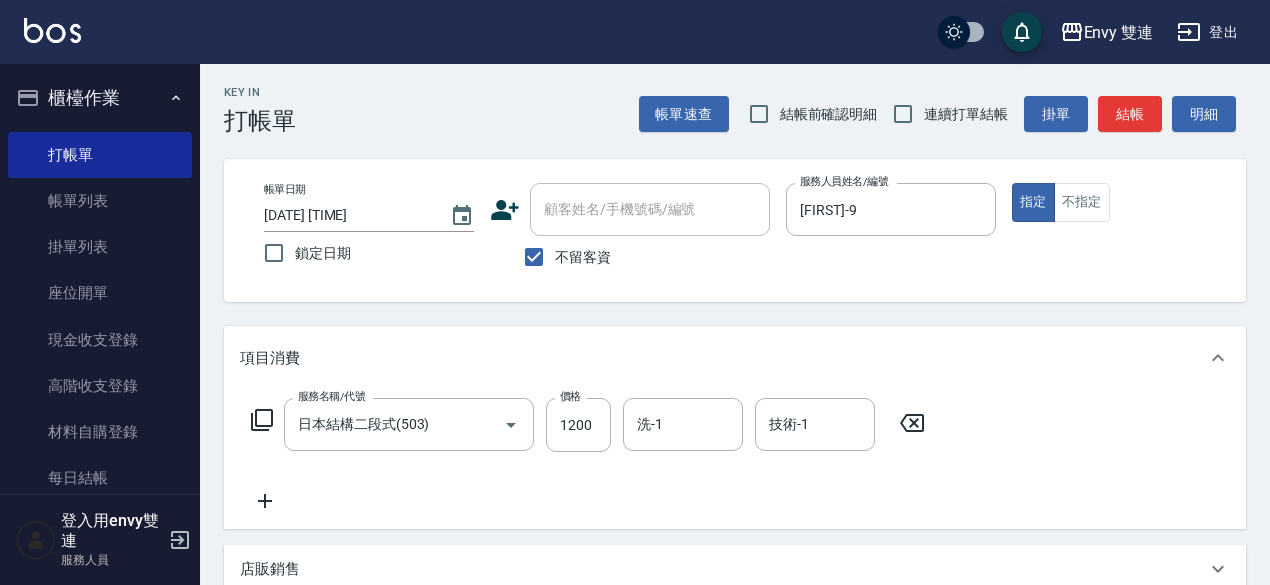 click 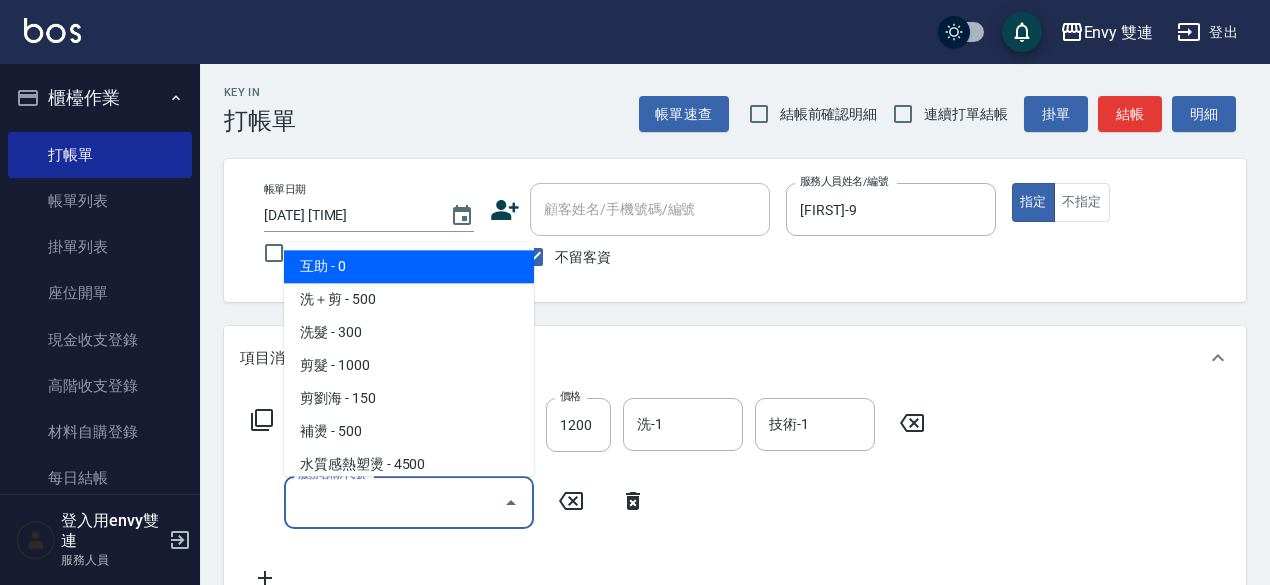 click on "服務名稱/代號" at bounding box center (394, 502) 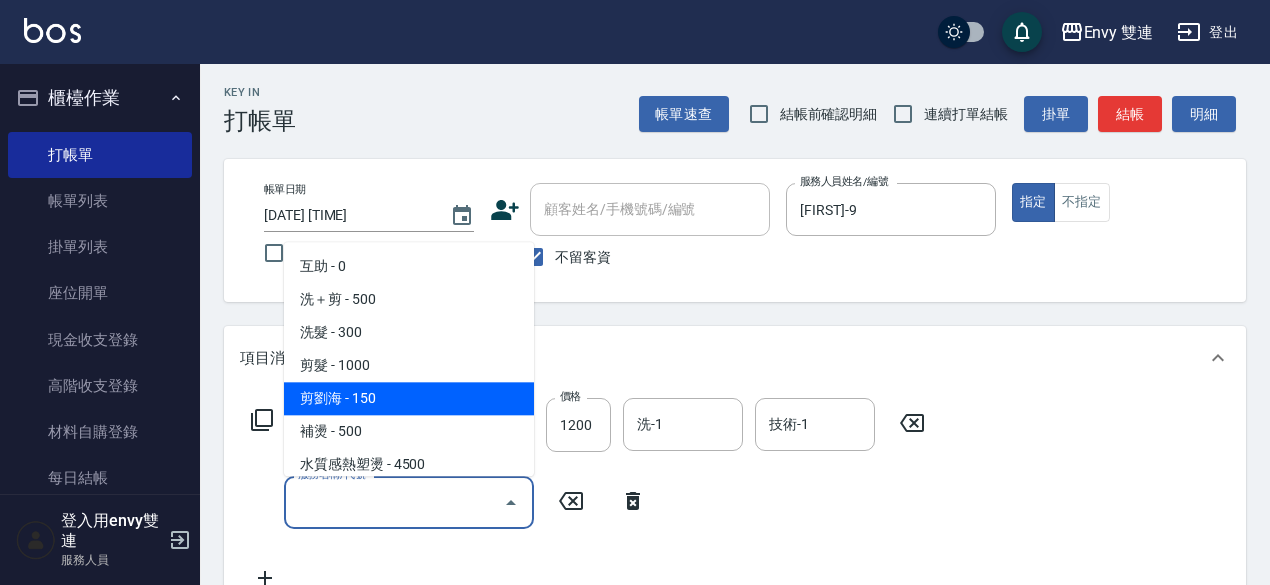 click on "剪劉海 - 150" at bounding box center [409, 398] 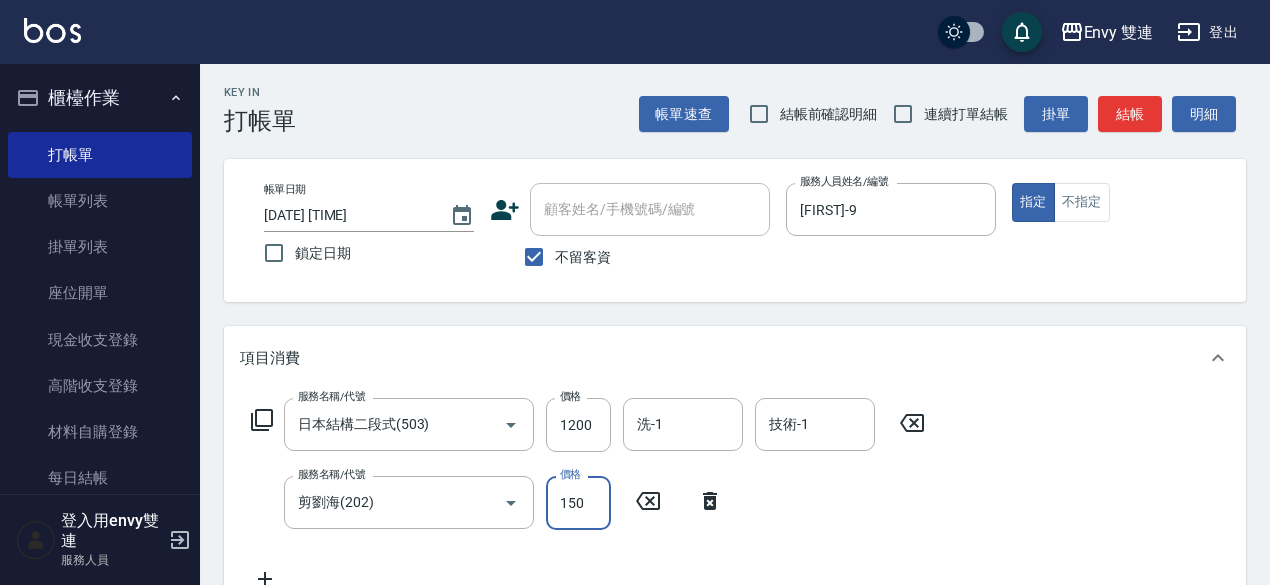 click on "150" at bounding box center [578, 503] 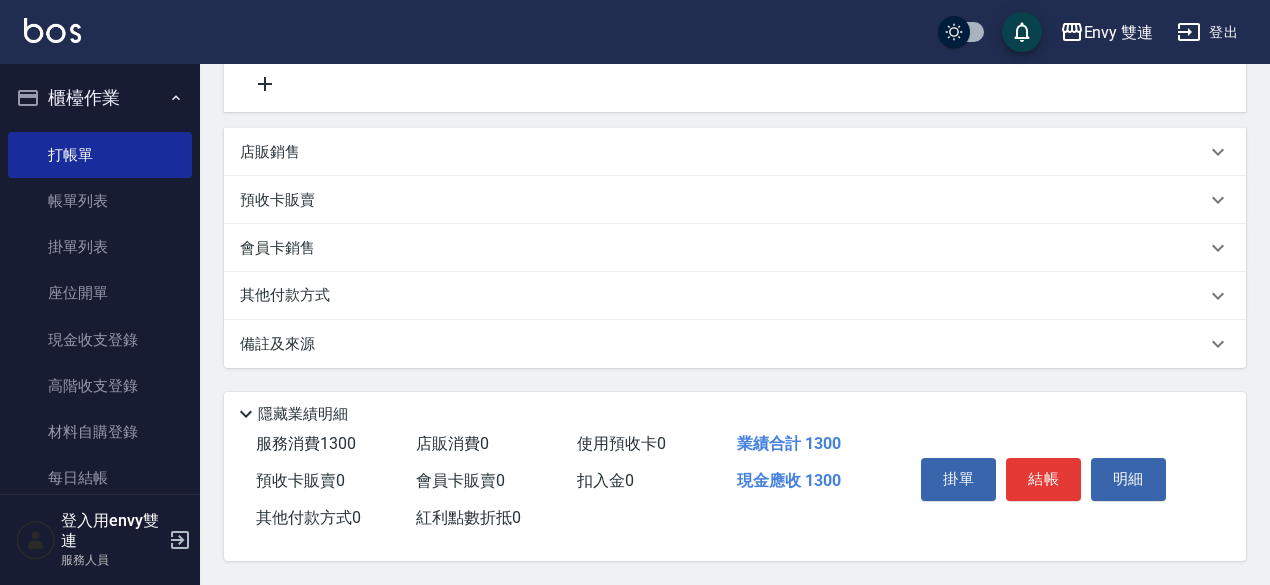 scroll, scrollTop: 504, scrollLeft: 0, axis: vertical 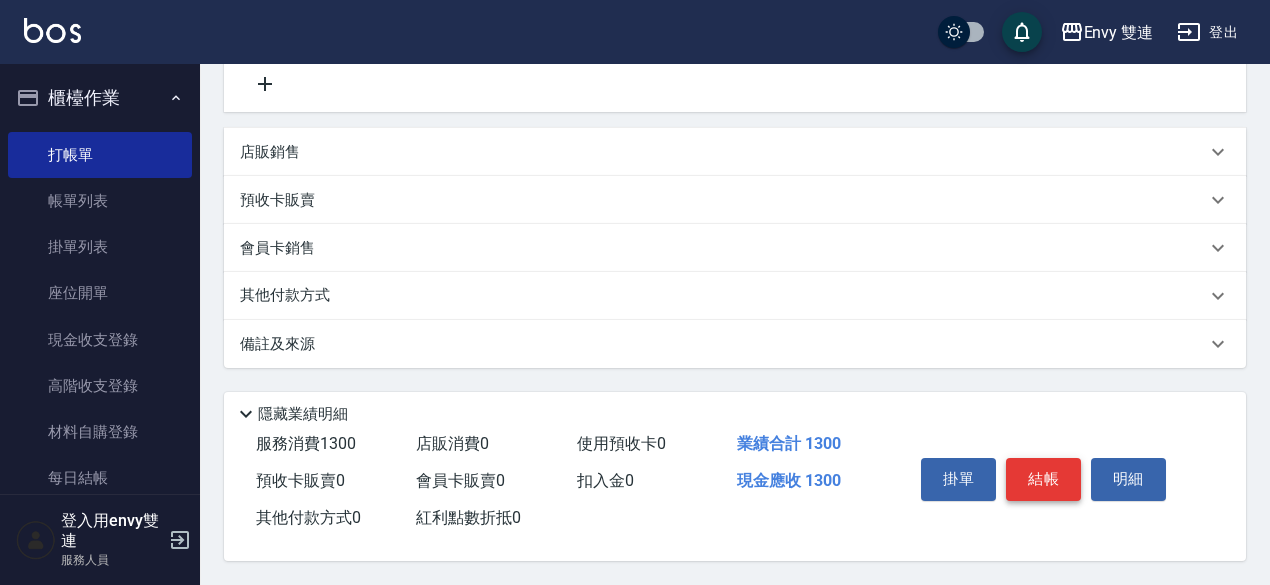 type on "100" 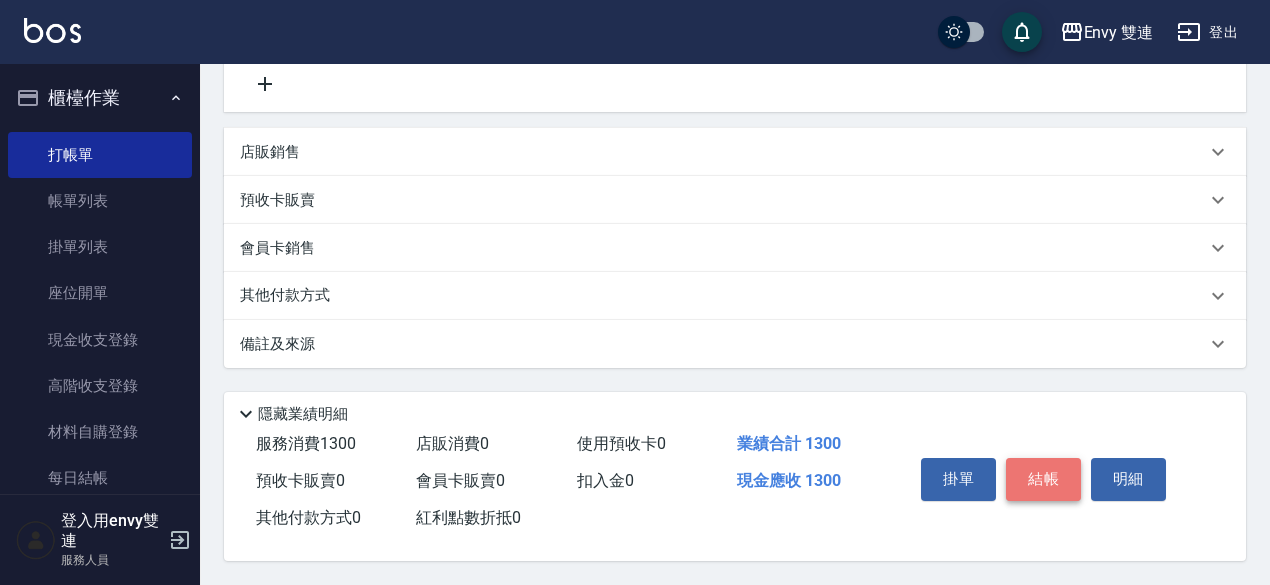 click on "結帳" at bounding box center [1043, 479] 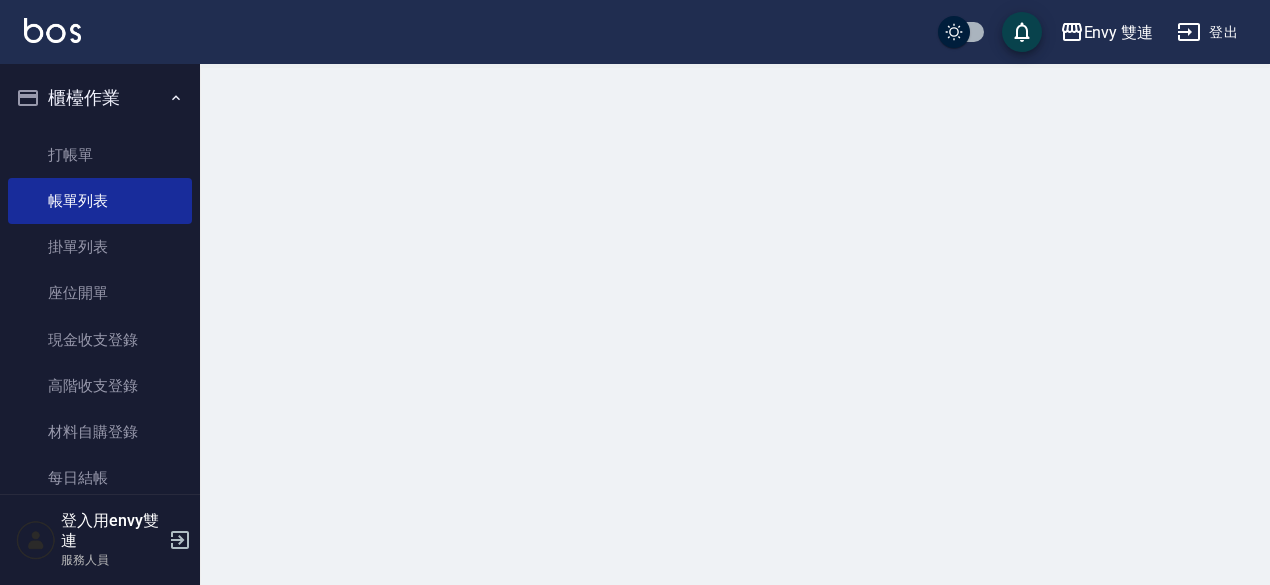 scroll, scrollTop: 0, scrollLeft: 0, axis: both 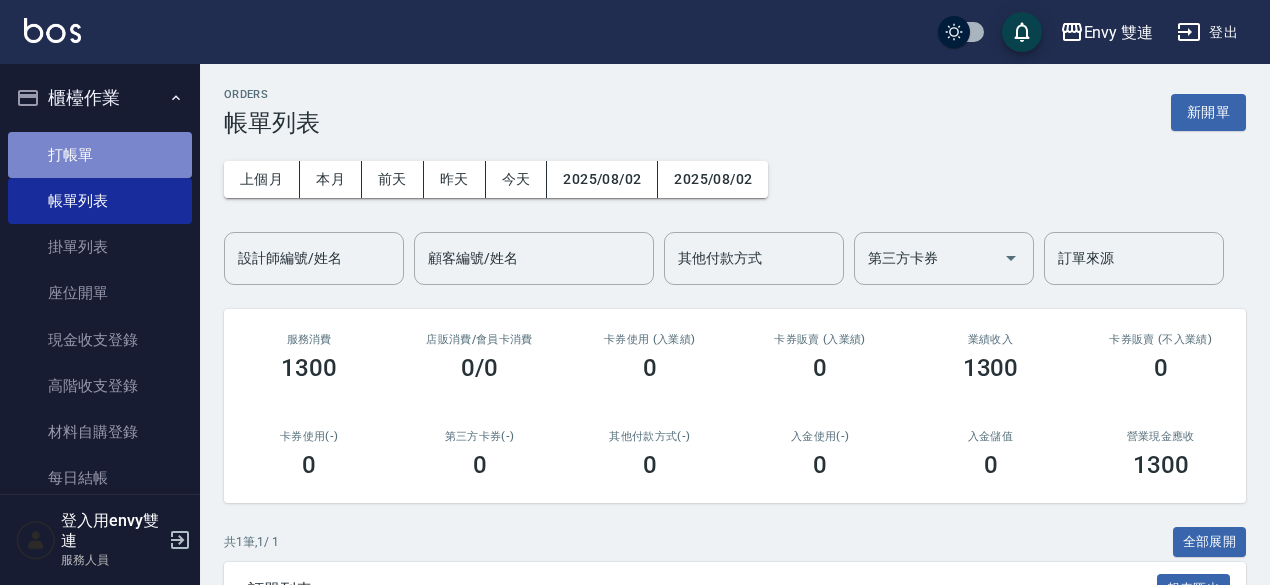click on "打帳單" at bounding box center (100, 155) 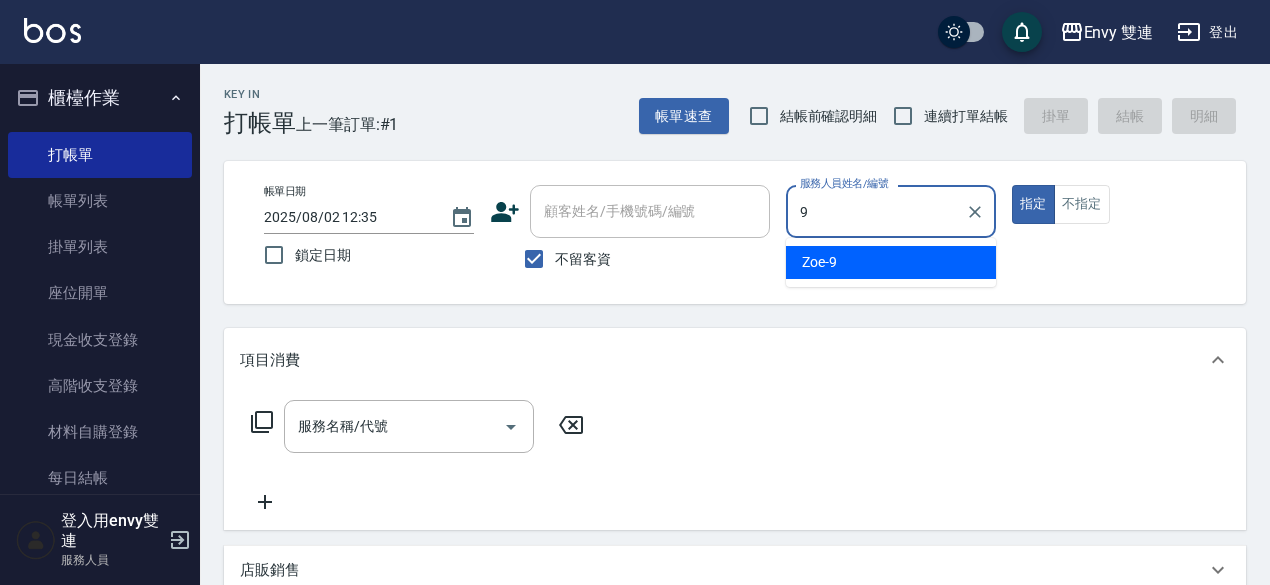 type on "[FIRST]-9" 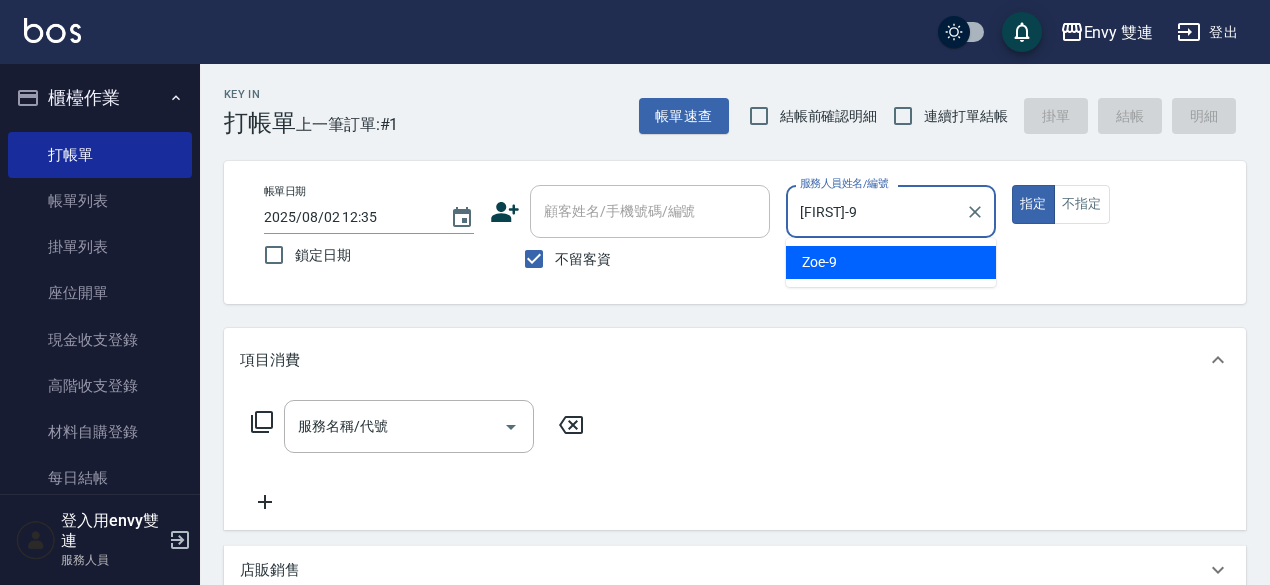 type on "true" 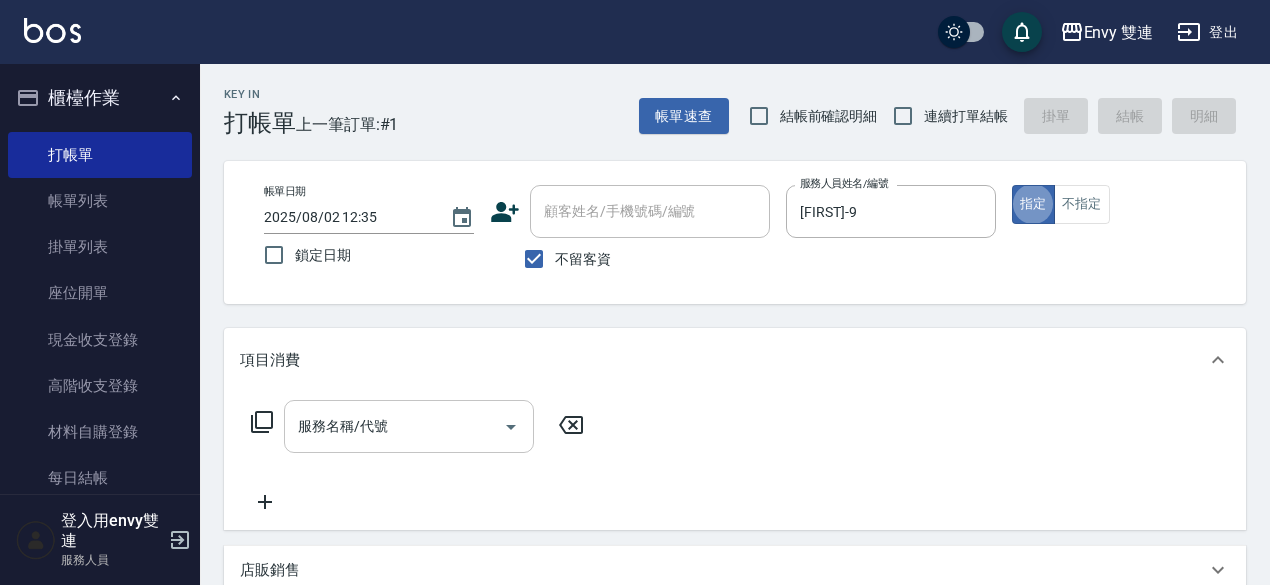 click on "服務名稱/代號" at bounding box center (409, 426) 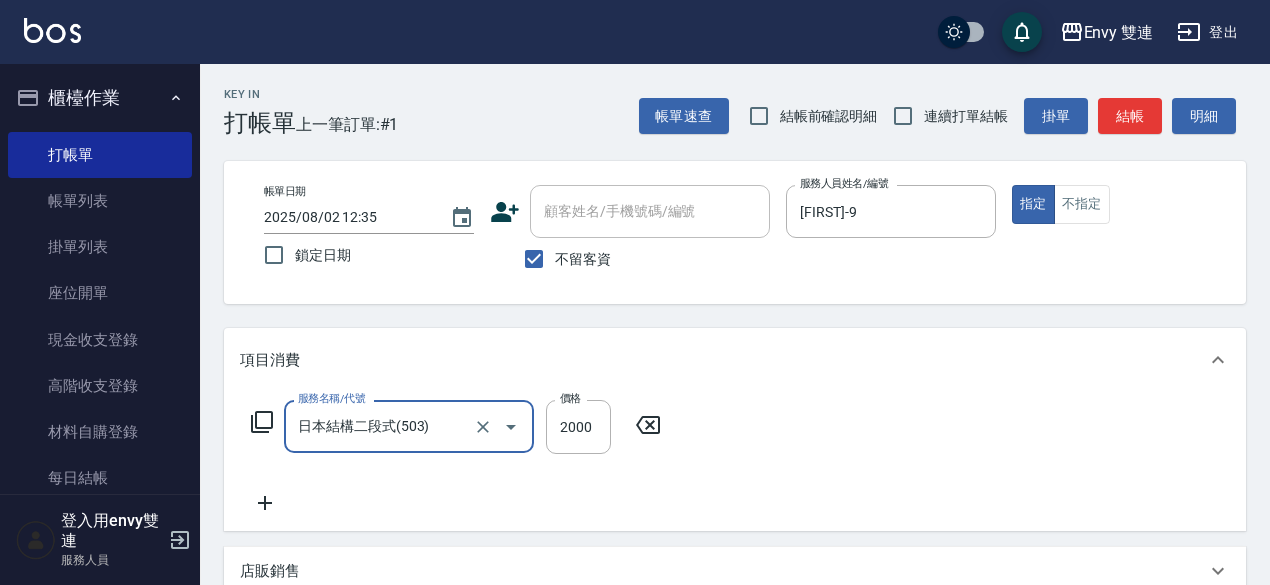 type on "日本結構二段式(503)" 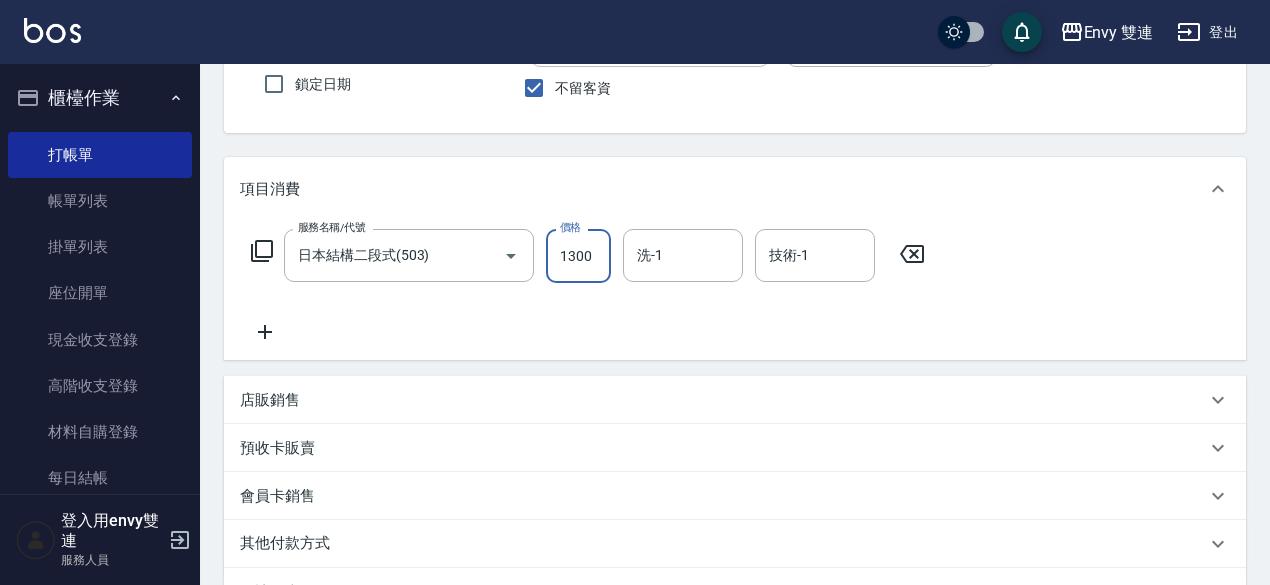 scroll, scrollTop: 426, scrollLeft: 0, axis: vertical 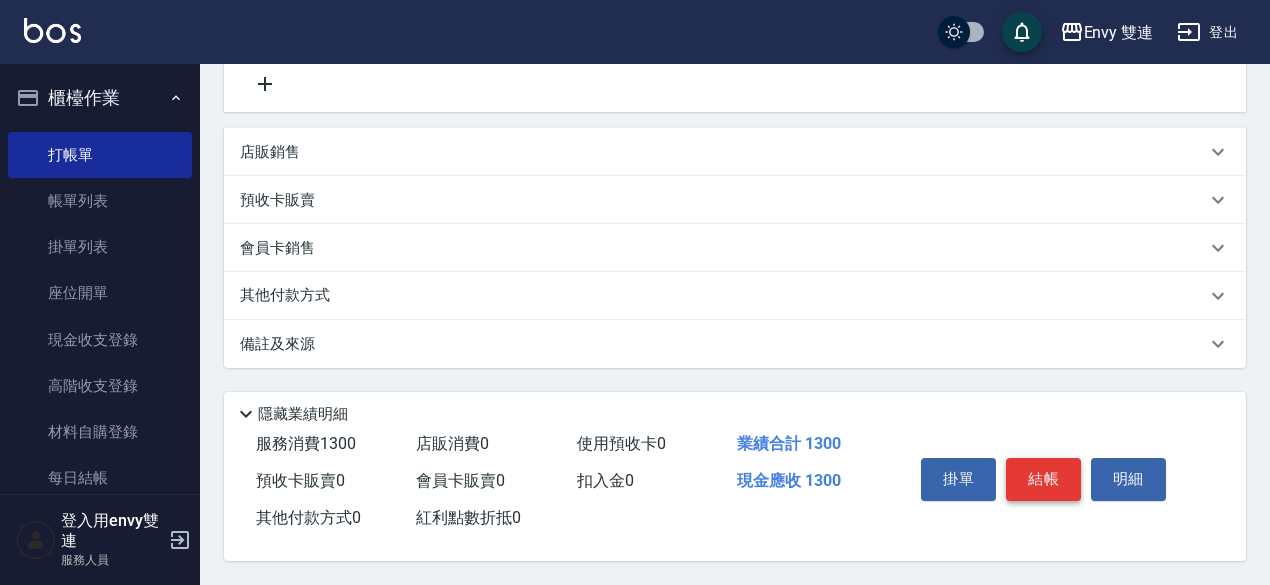 type on "1300" 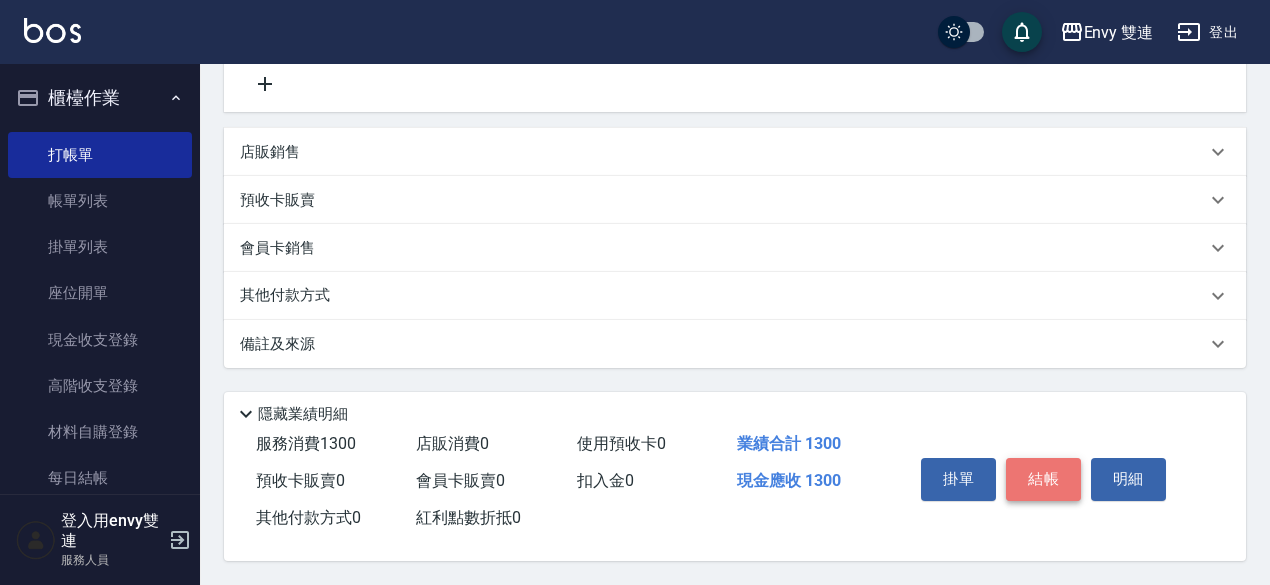 click on "結帳" at bounding box center (1043, 479) 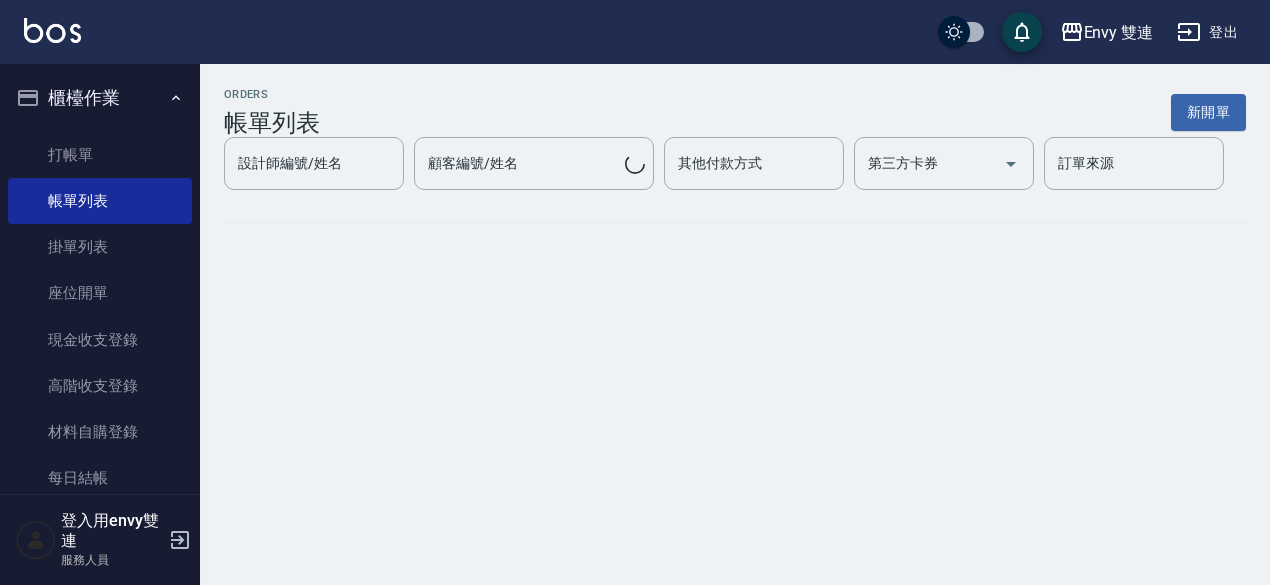 scroll, scrollTop: 0, scrollLeft: 0, axis: both 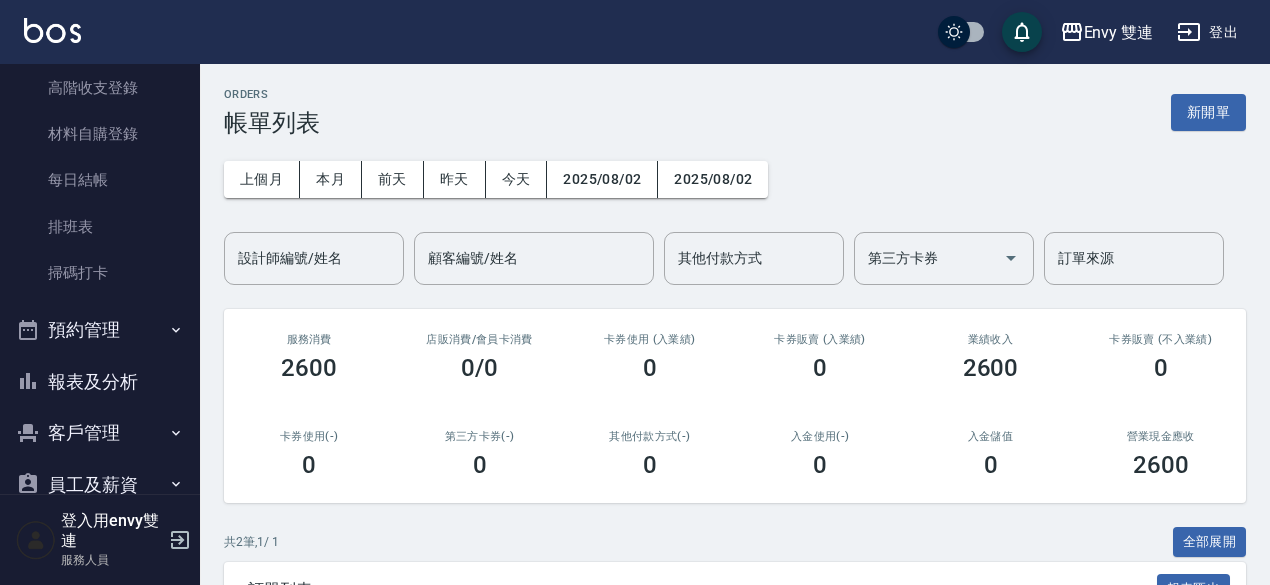click on "報表及分析" at bounding box center (100, 382) 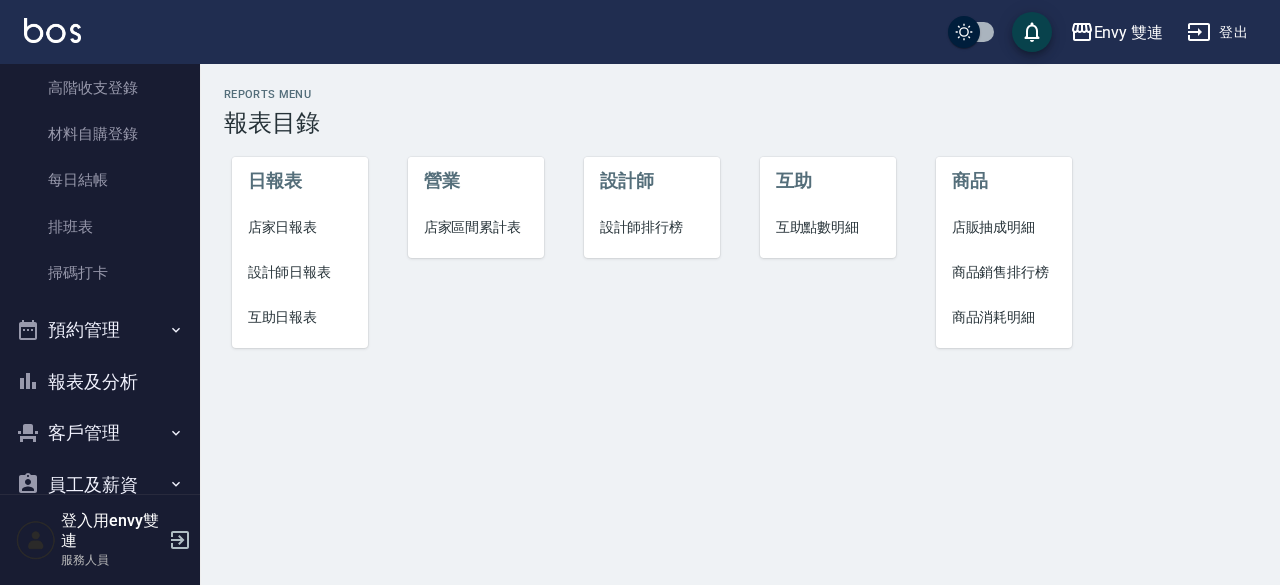click on "設計師日報表" at bounding box center [300, 272] 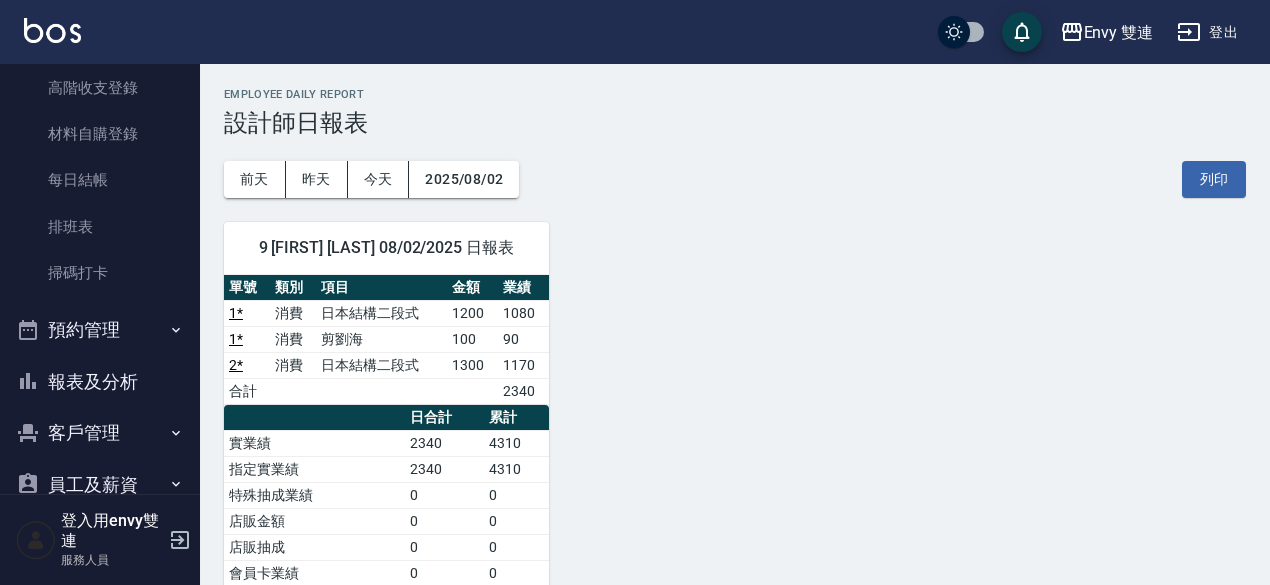 click on "9 [FIRST] [LAST] 08/02/2025 日報表" at bounding box center (386, 248) 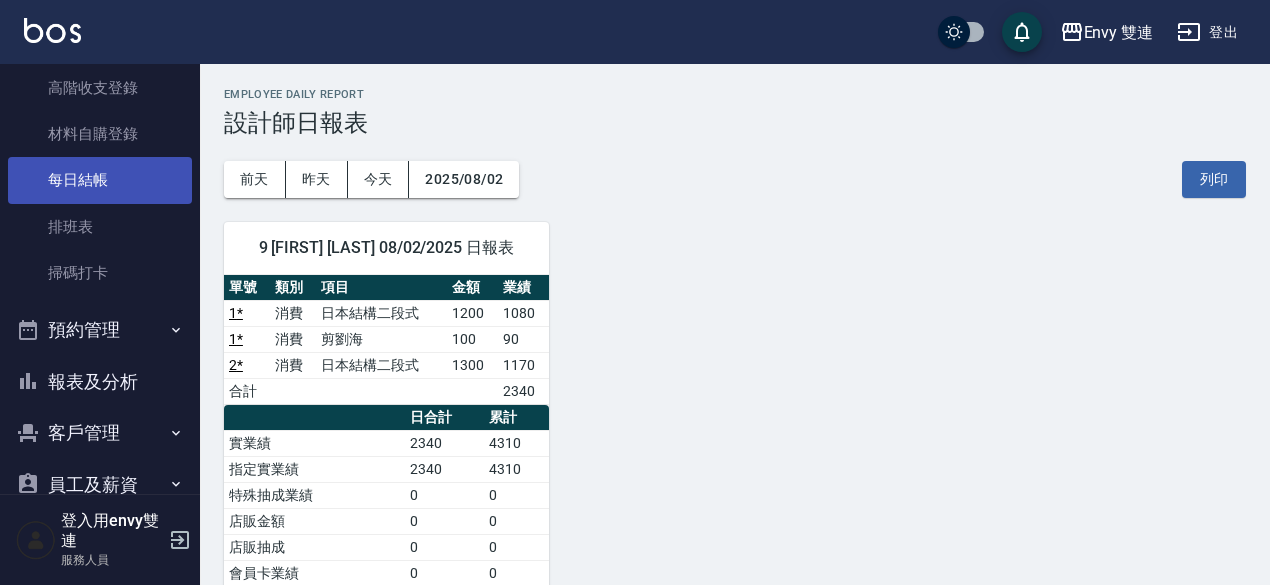 scroll, scrollTop: 0, scrollLeft: 0, axis: both 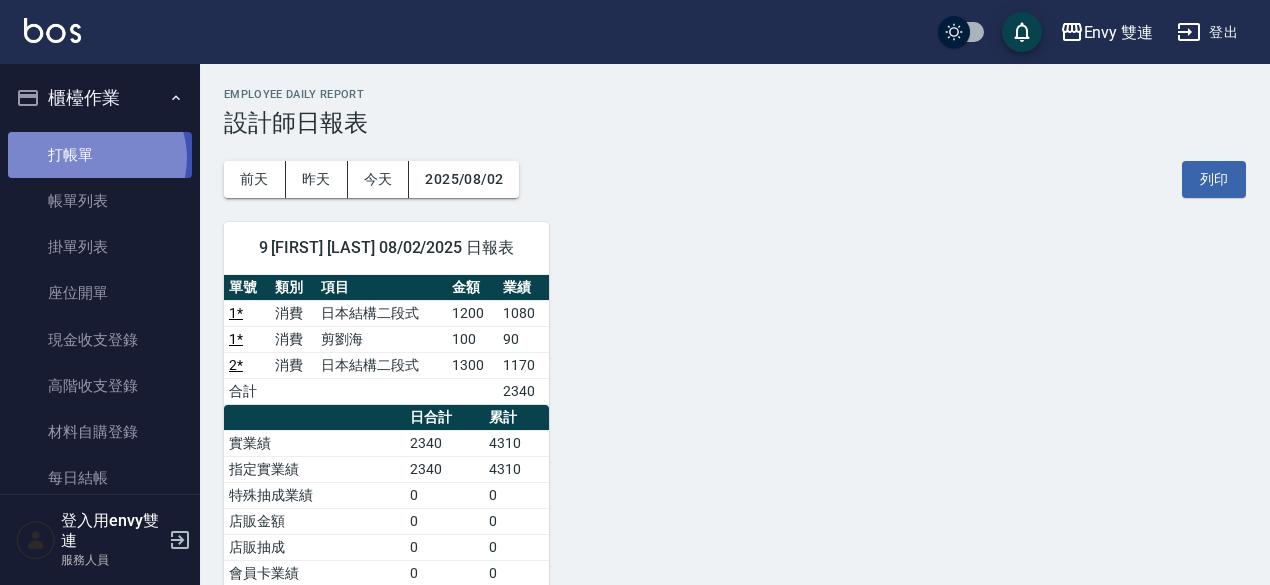 click on "打帳單" at bounding box center [100, 155] 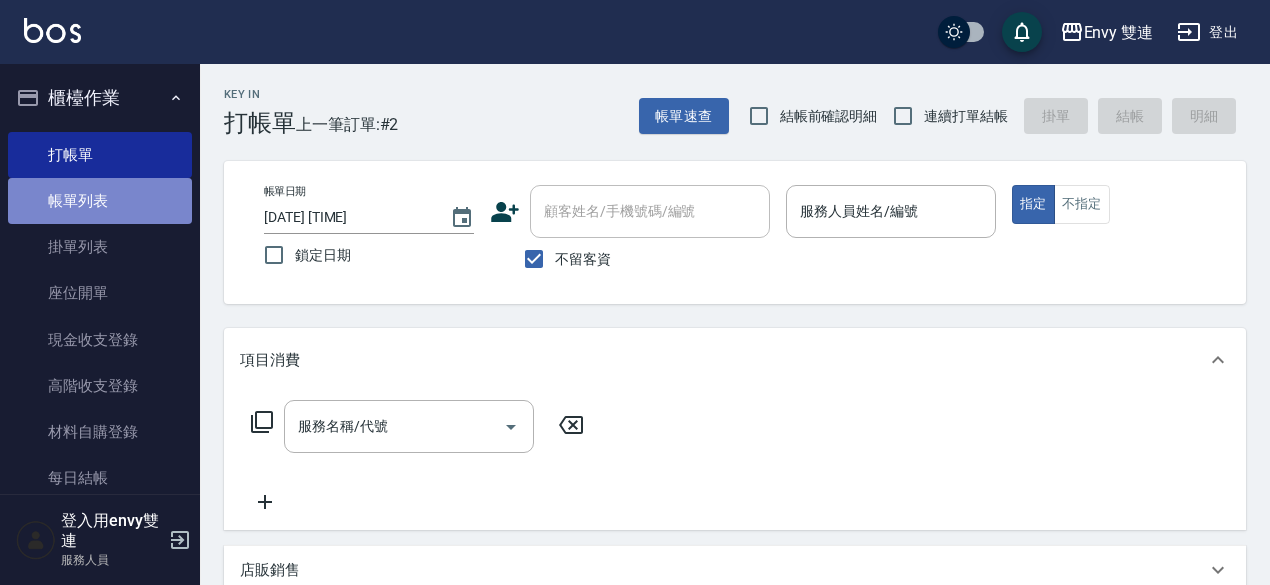 click on "帳單列表" at bounding box center (100, 201) 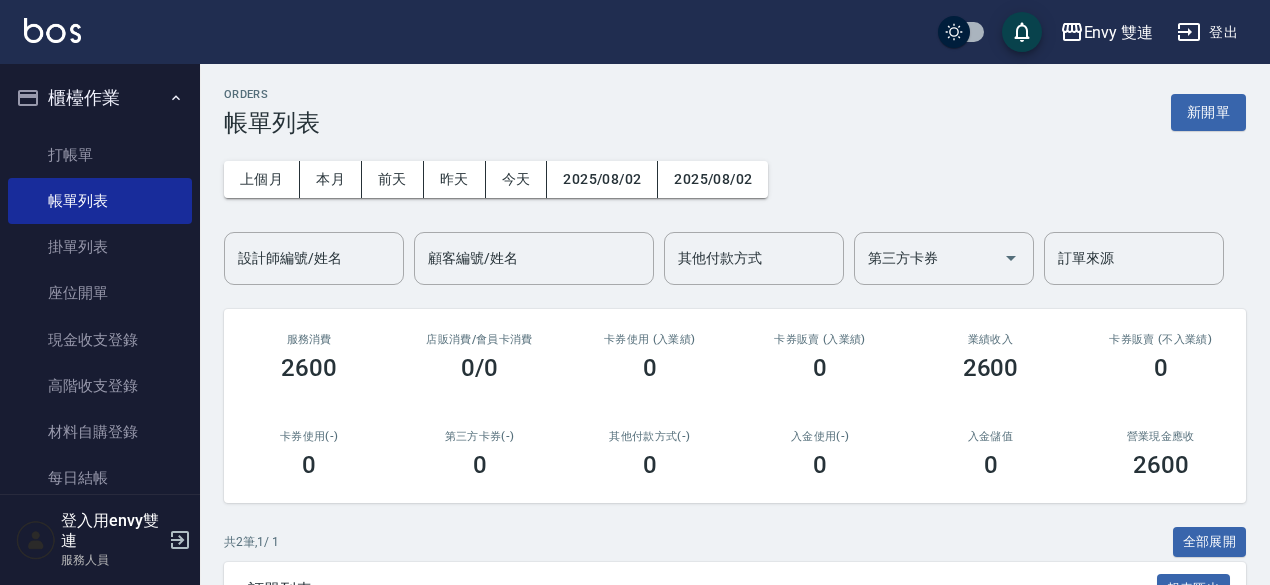 scroll, scrollTop: 267, scrollLeft: 0, axis: vertical 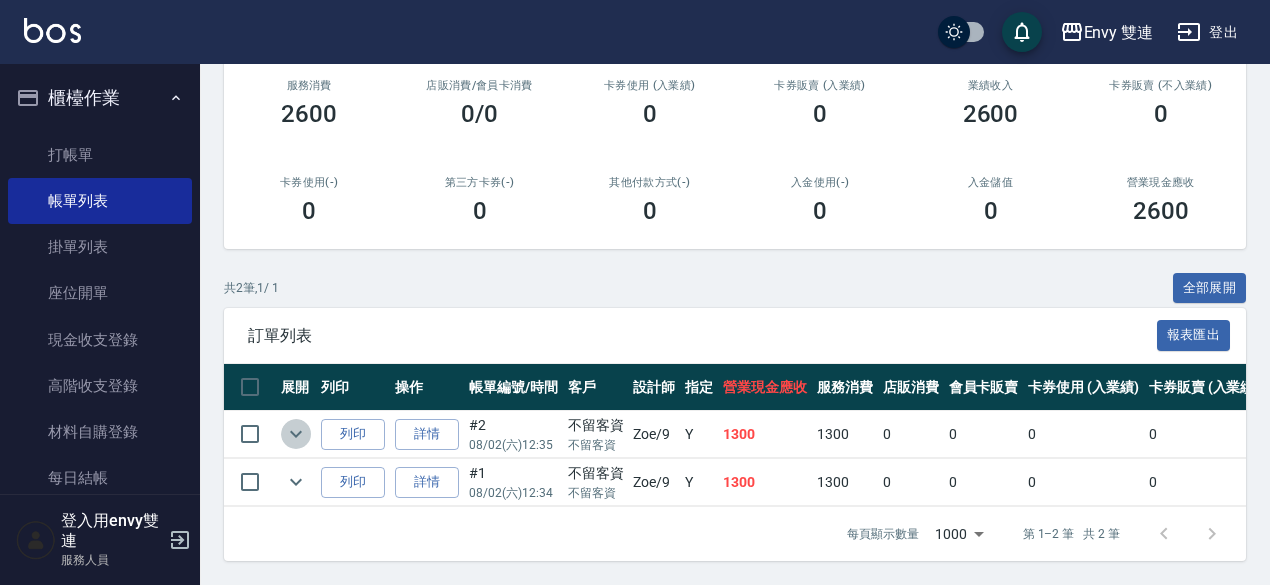 click 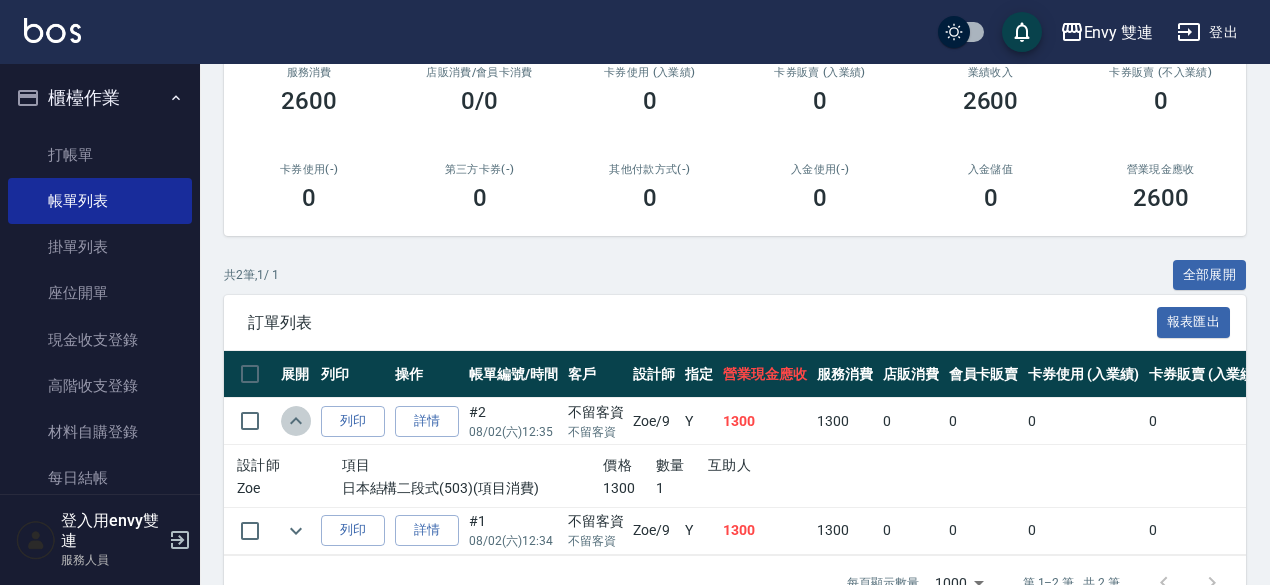 click 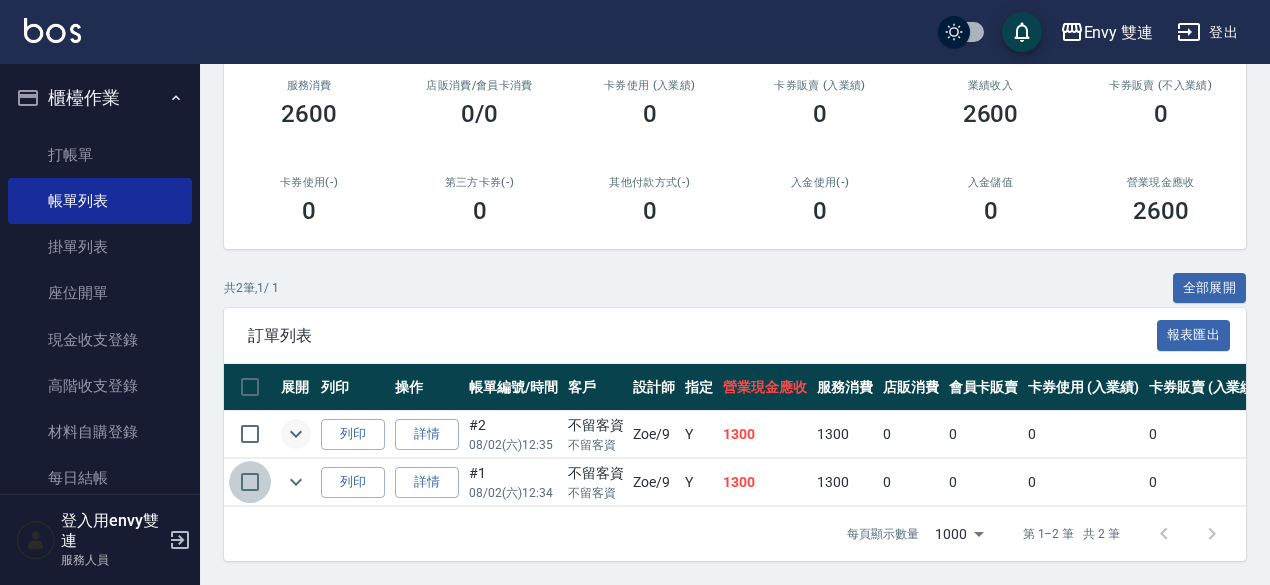click at bounding box center [250, 482] 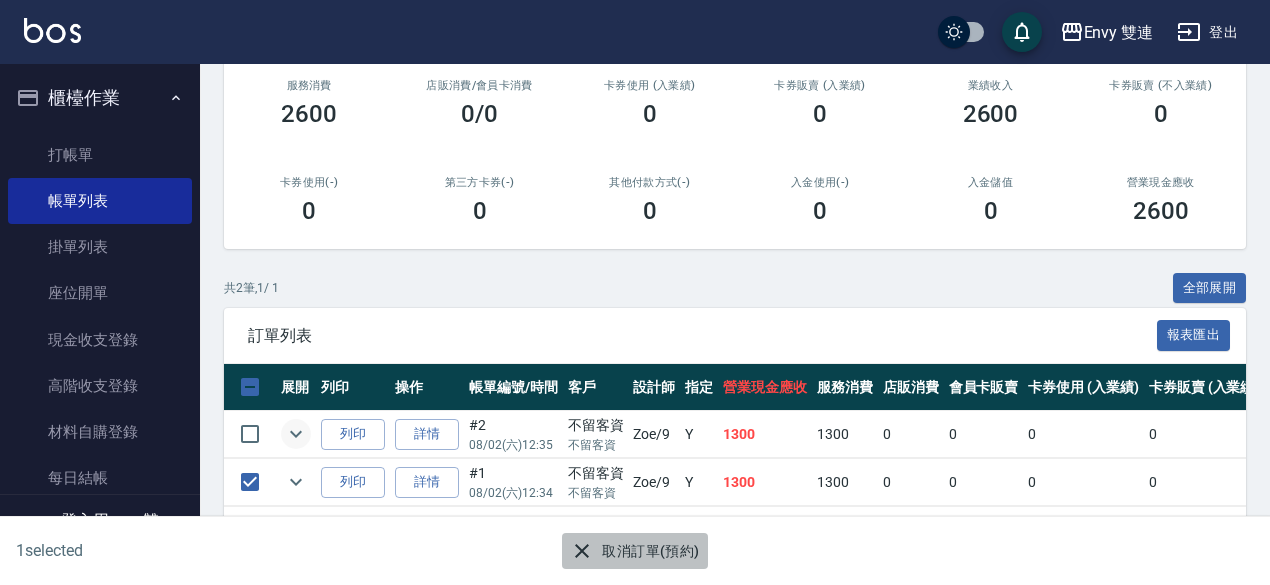 click on "取消訂單(預約)" at bounding box center [634, 551] 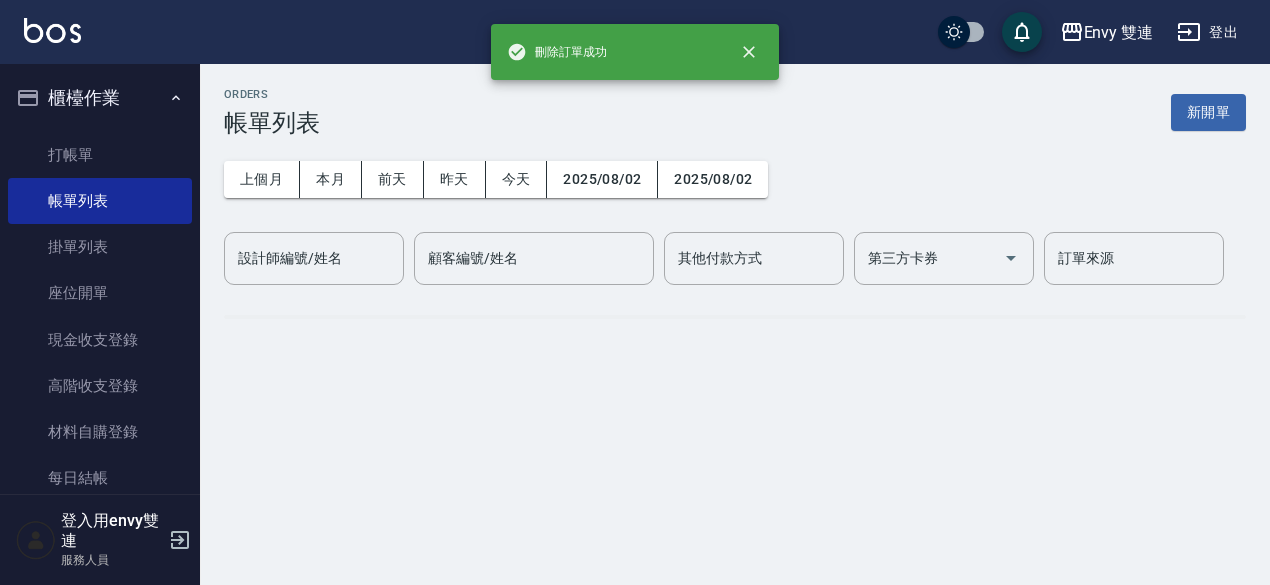 scroll, scrollTop: 0, scrollLeft: 0, axis: both 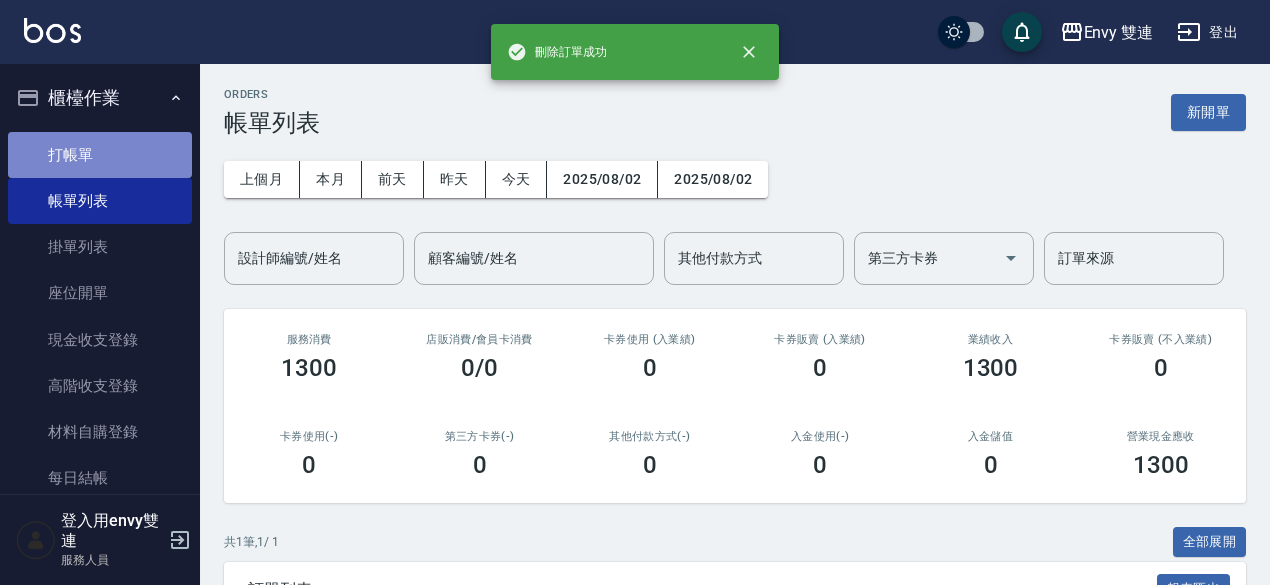 click on "打帳單" at bounding box center (100, 155) 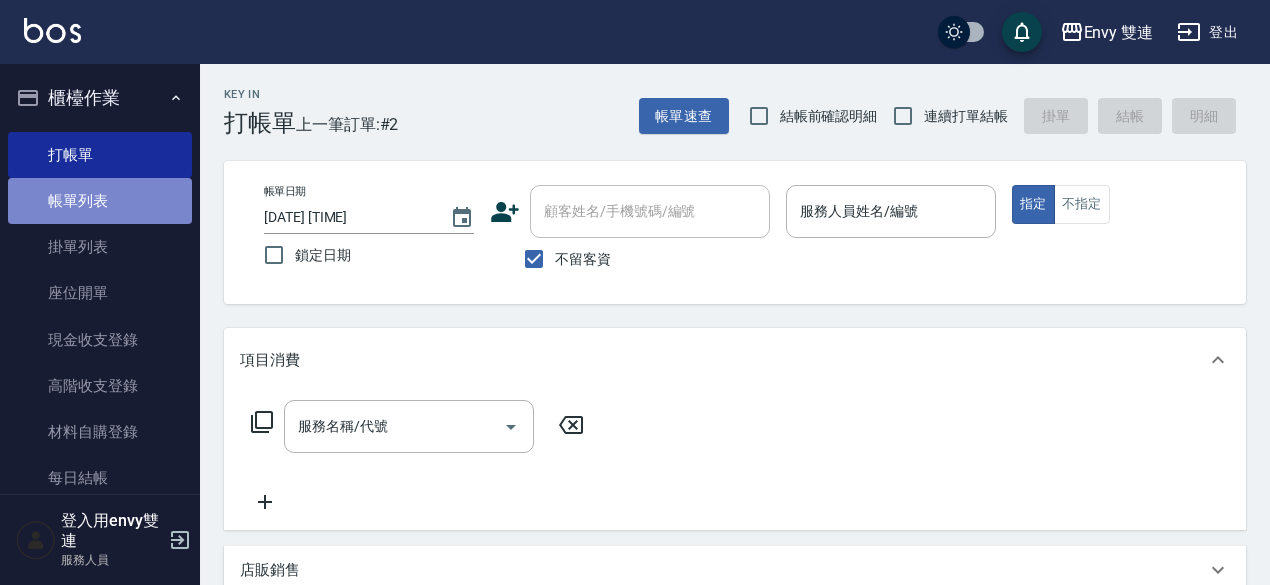 click on "帳單列表" at bounding box center (100, 201) 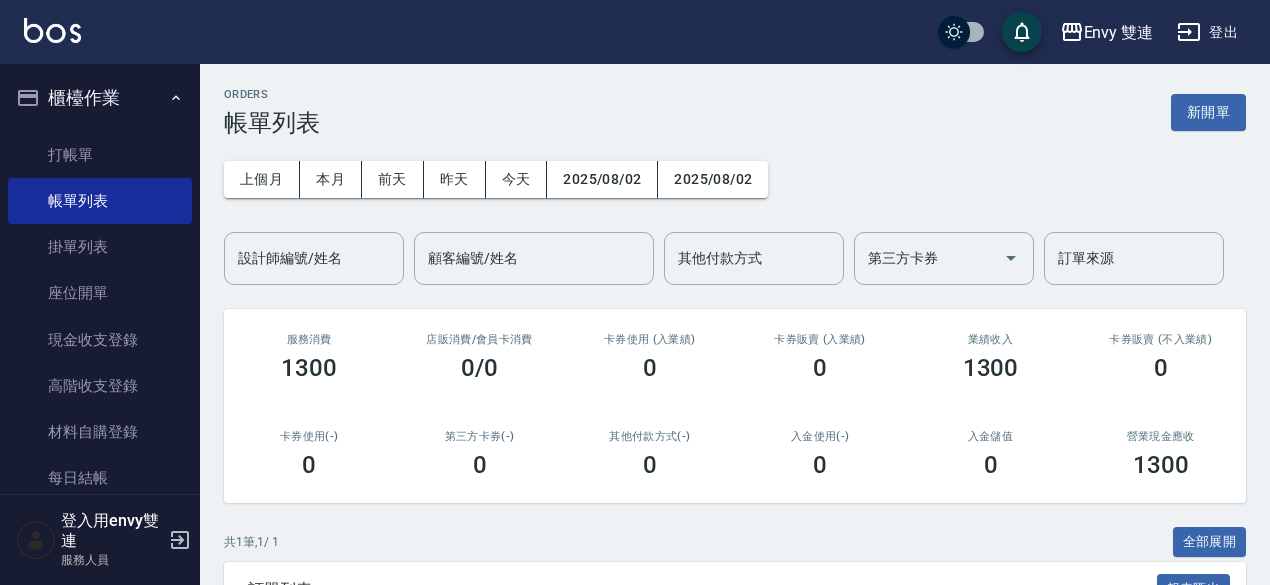 scroll, scrollTop: 220, scrollLeft: 0, axis: vertical 